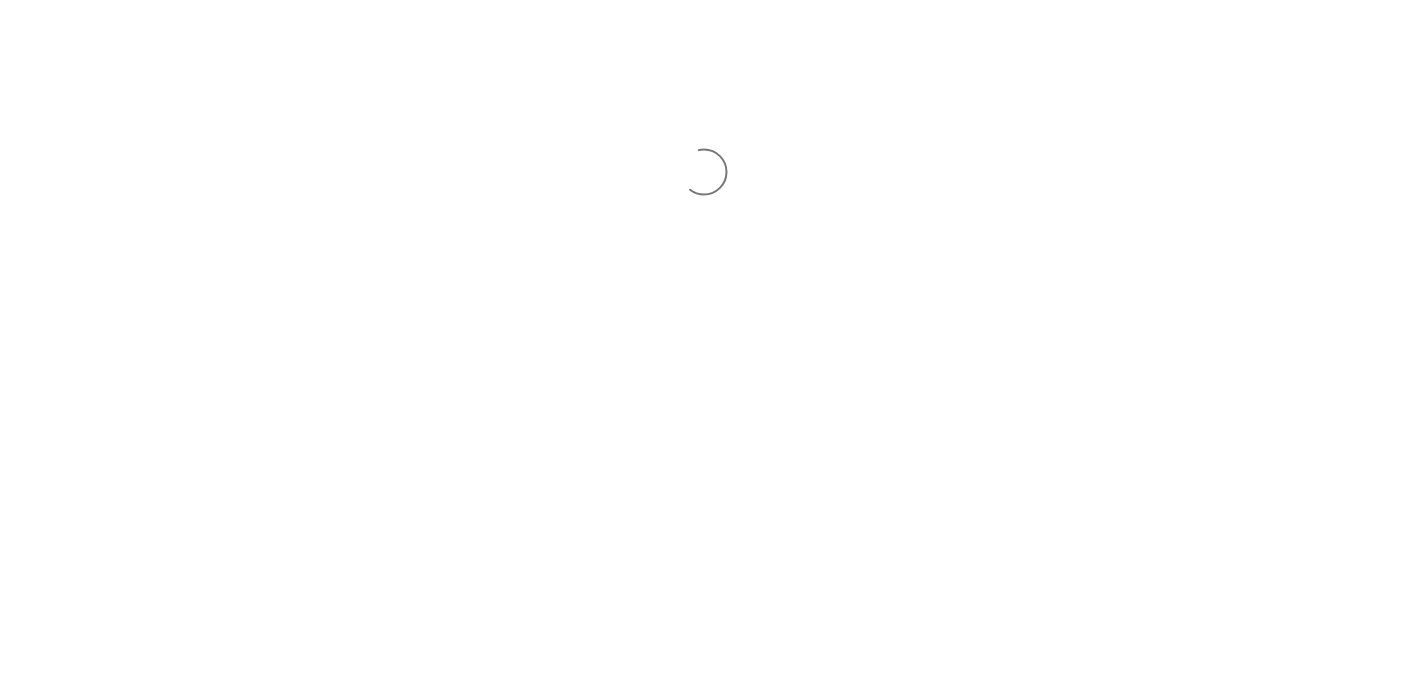 scroll, scrollTop: 0, scrollLeft: 0, axis: both 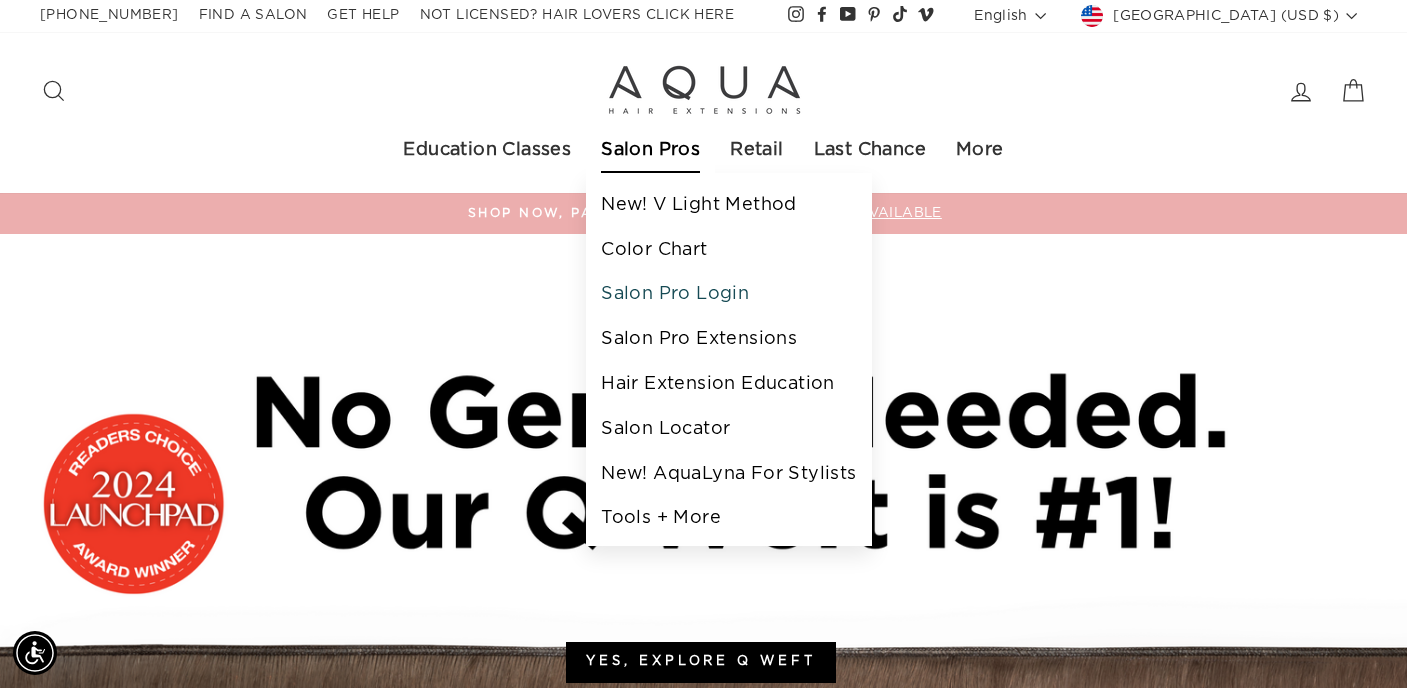 click on "Salon Pro Login" at bounding box center (728, 294) 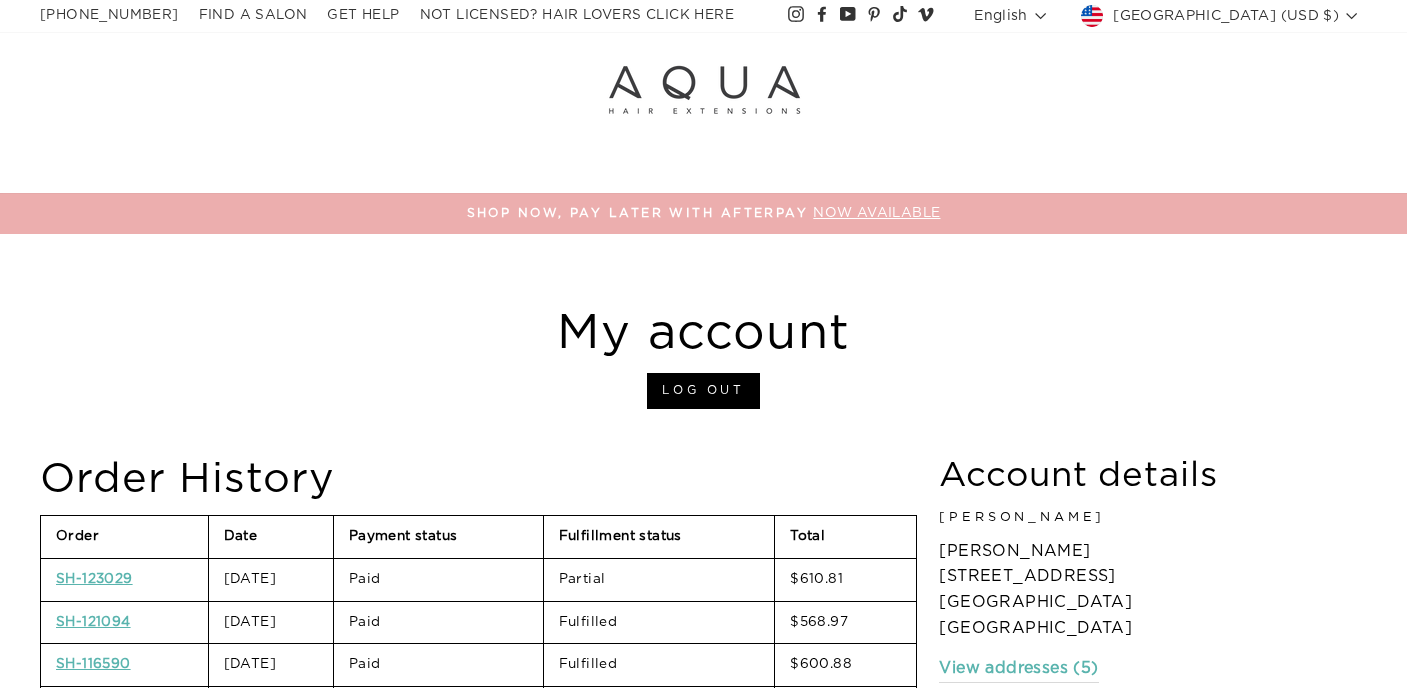 scroll, scrollTop: 0, scrollLeft: 0, axis: both 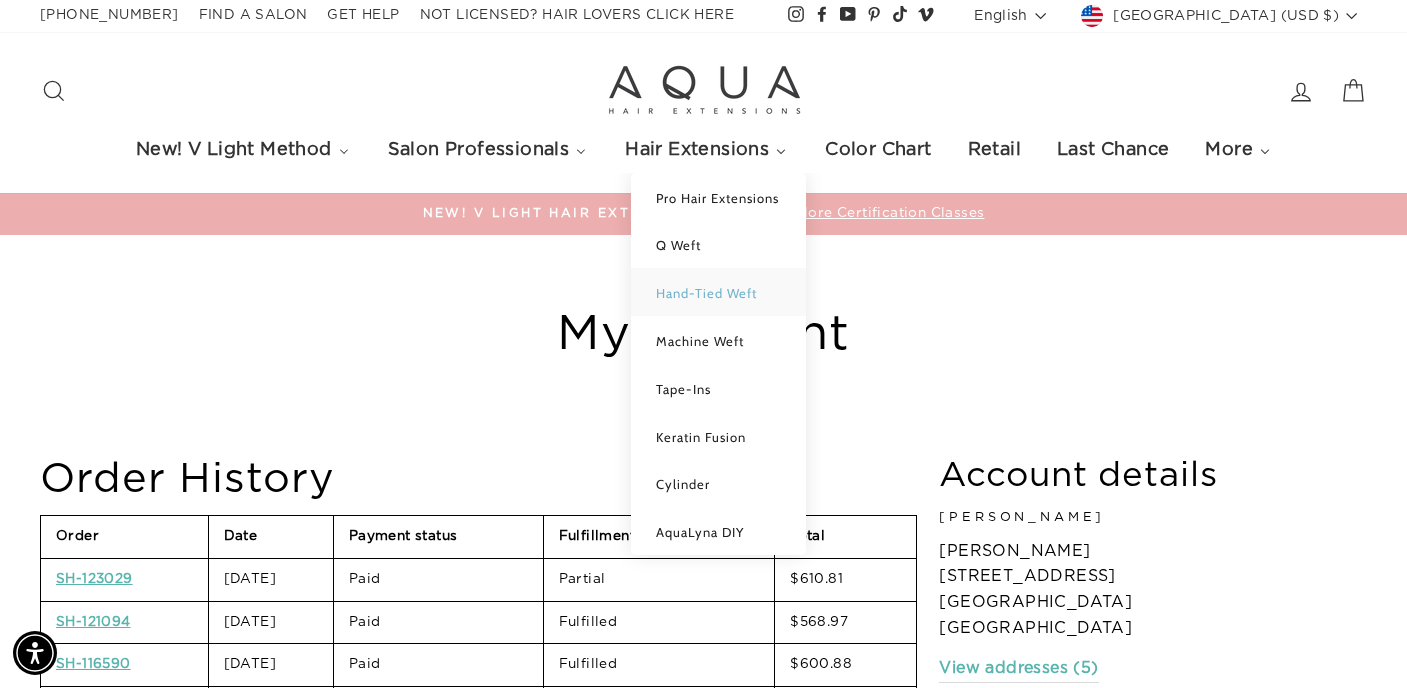 click on "Hand-Tied Weft" at bounding box center (706, 293) 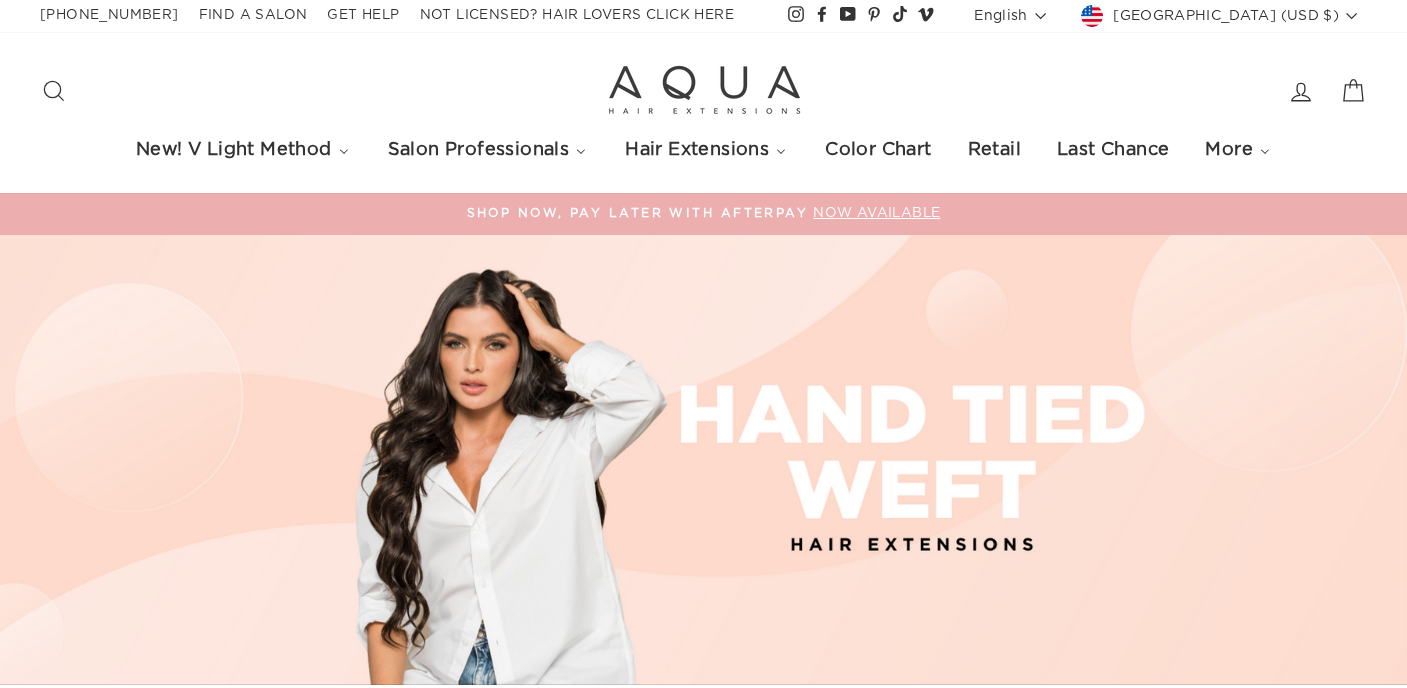 select on "manual" 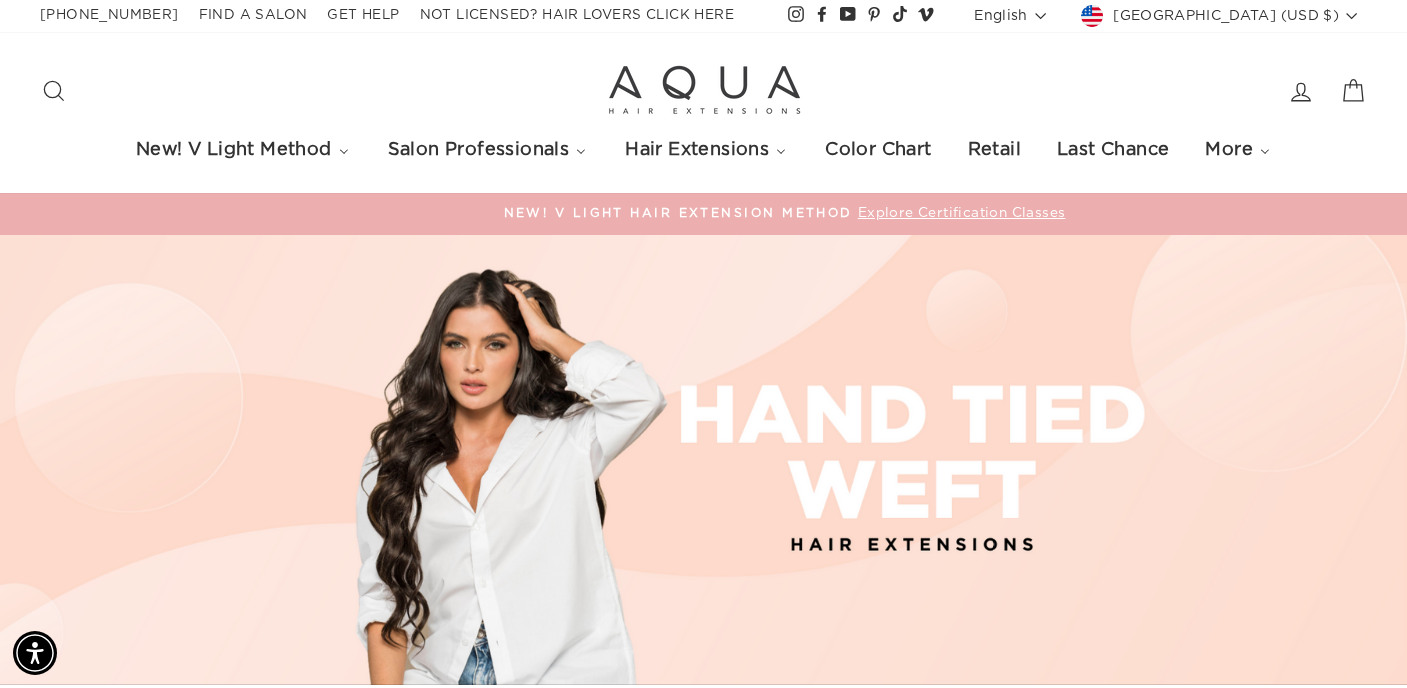 click 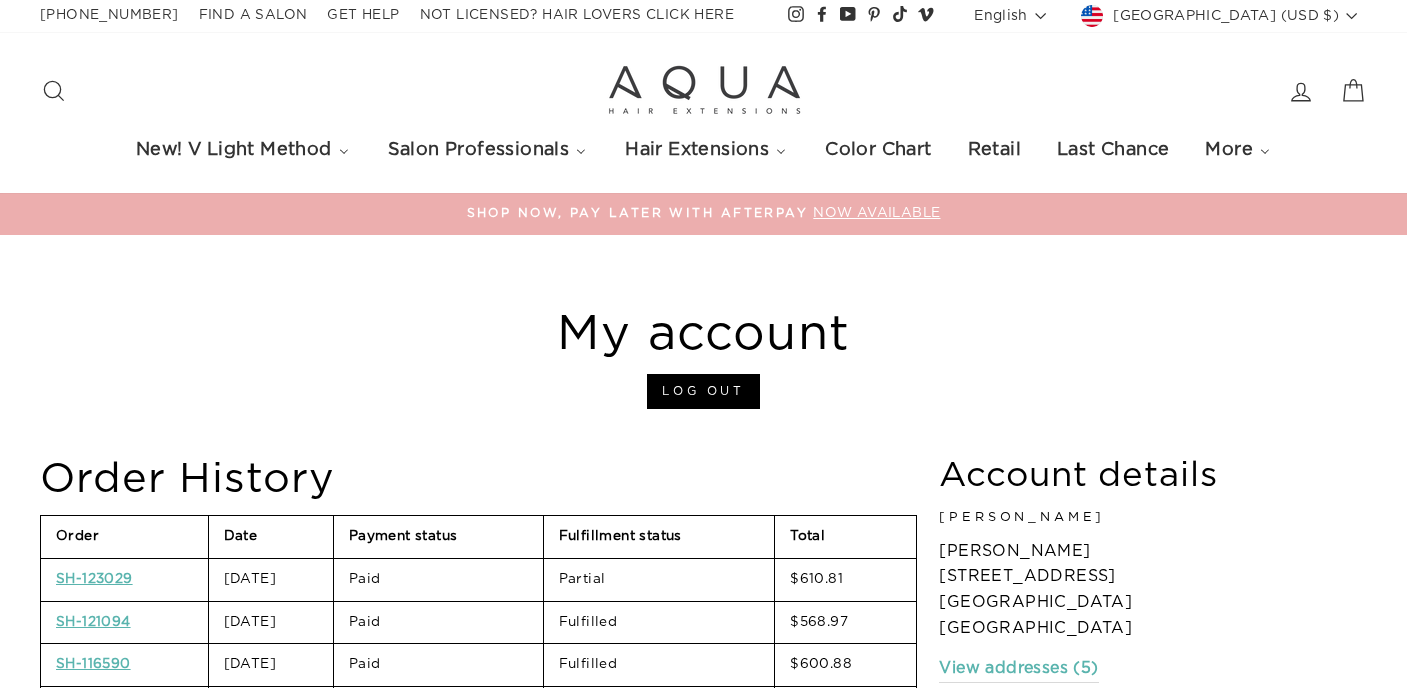 scroll, scrollTop: 0, scrollLeft: 0, axis: both 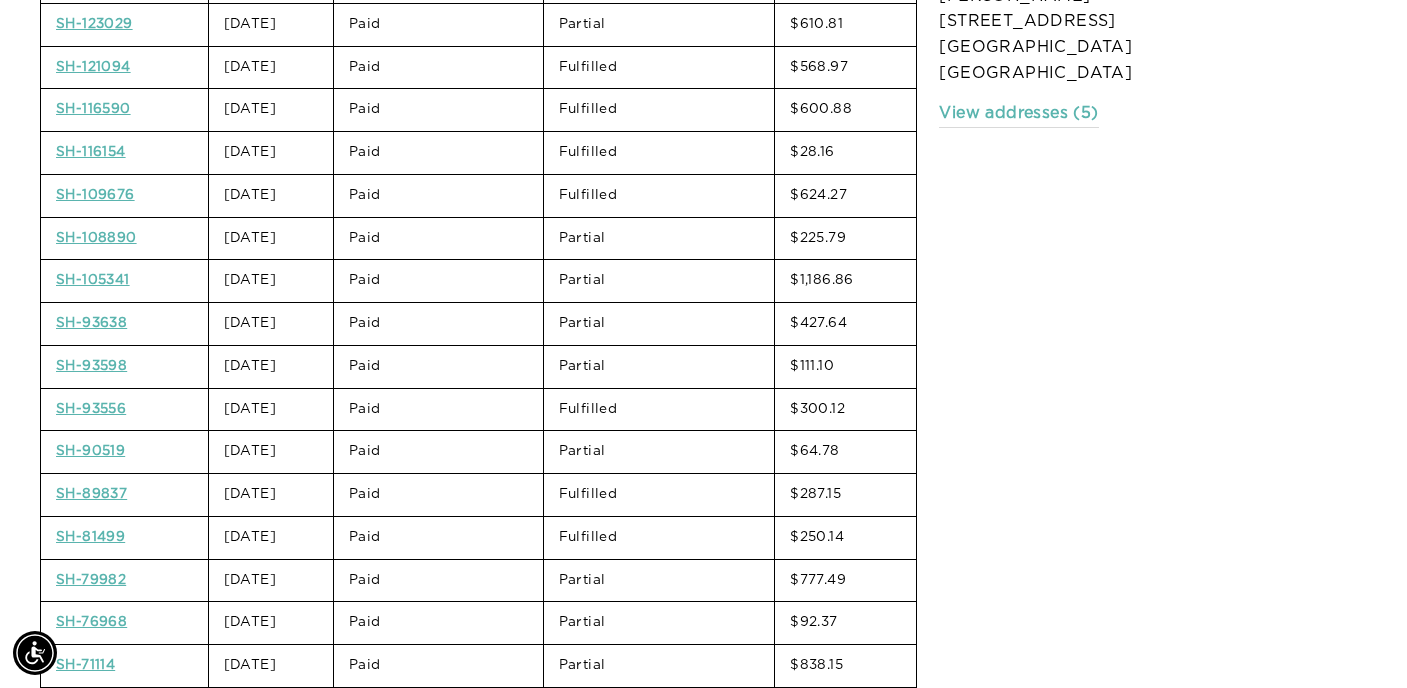 click on "$300.12" at bounding box center (845, 410) 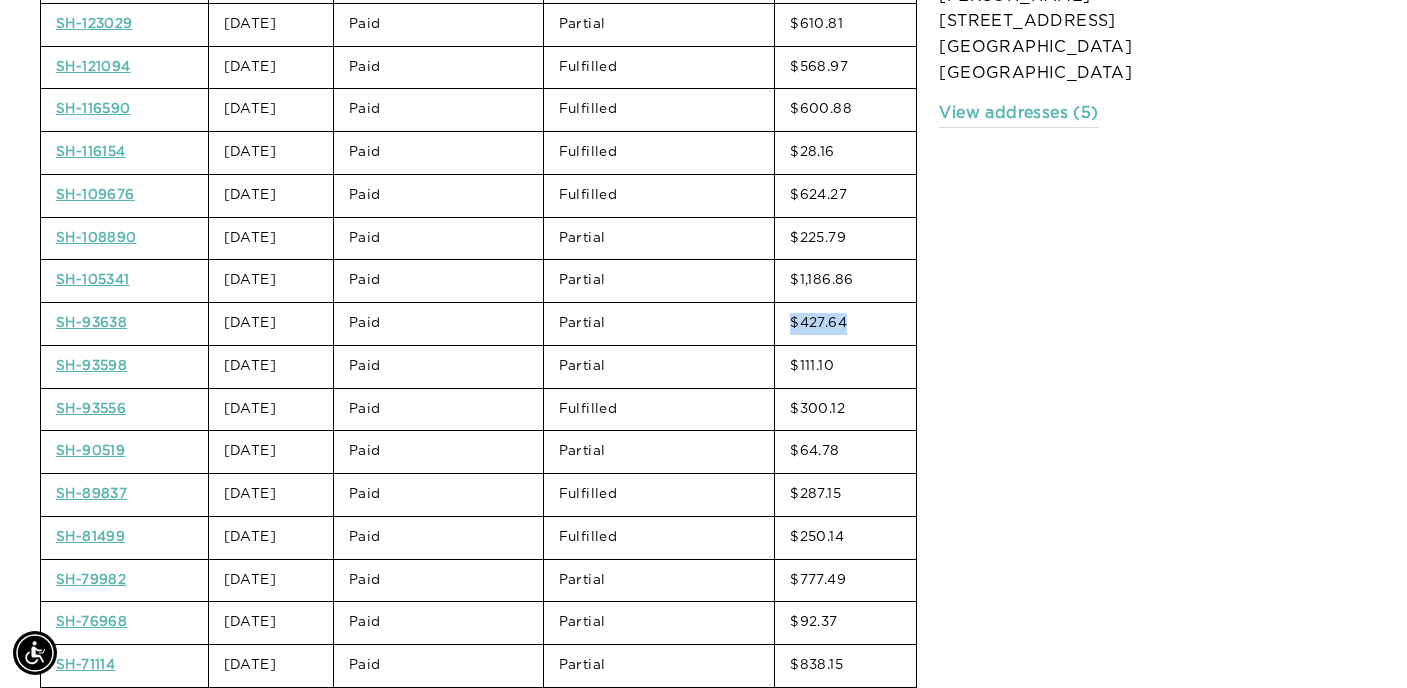 drag, startPoint x: 878, startPoint y: 317, endPoint x: 798, endPoint y: 319, distance: 80.024994 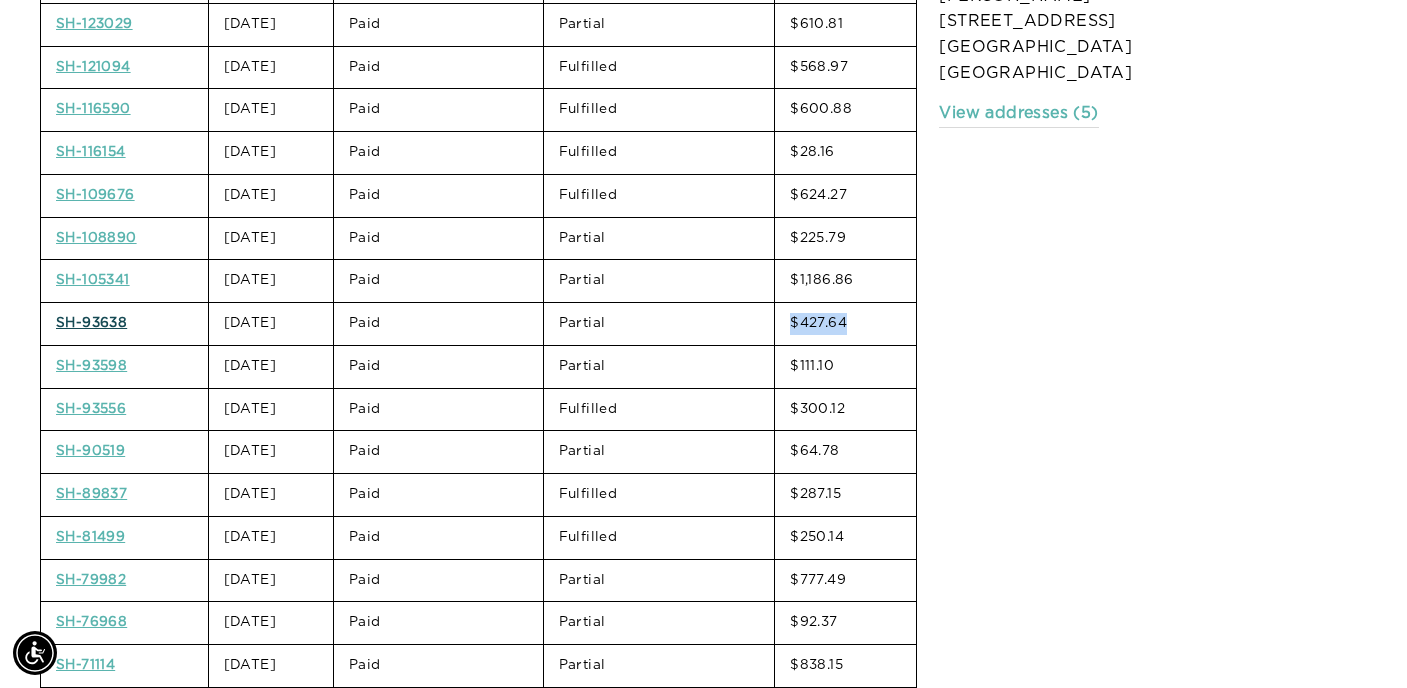 click on "SH-93638" at bounding box center (91, 323) 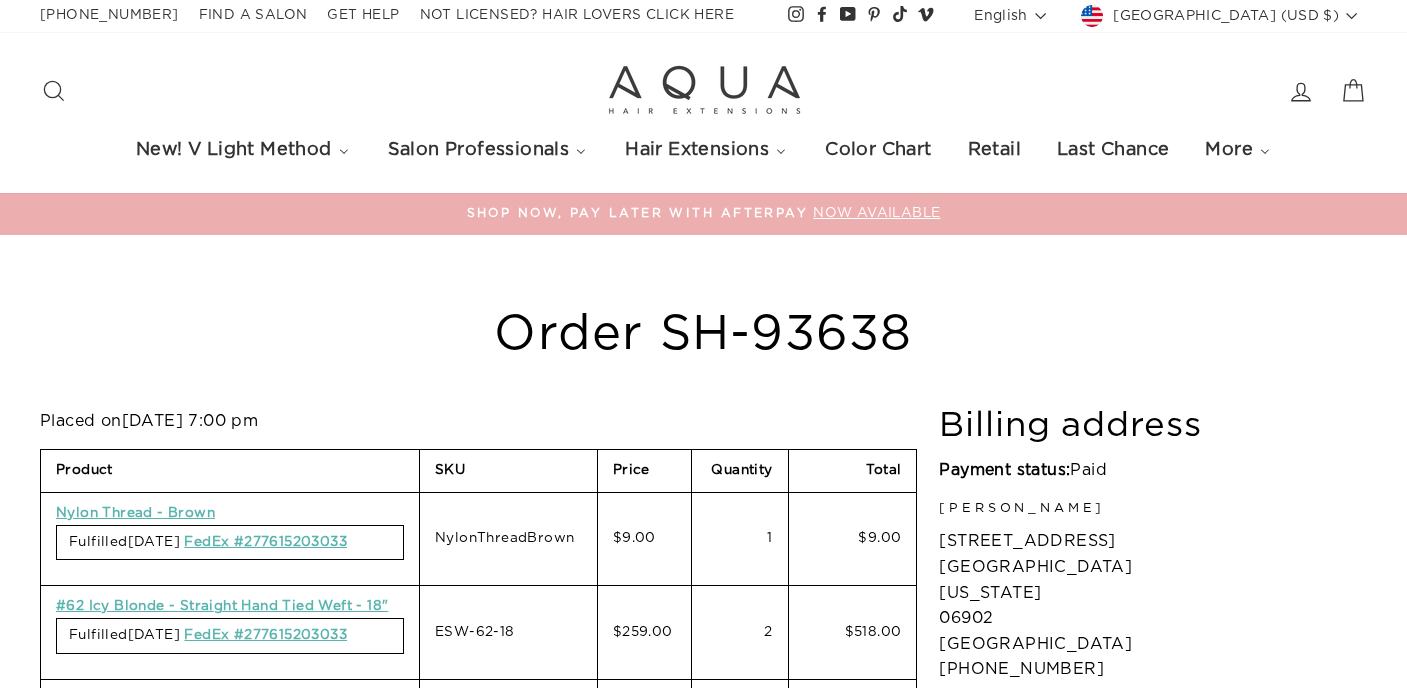 scroll, scrollTop: 0, scrollLeft: 0, axis: both 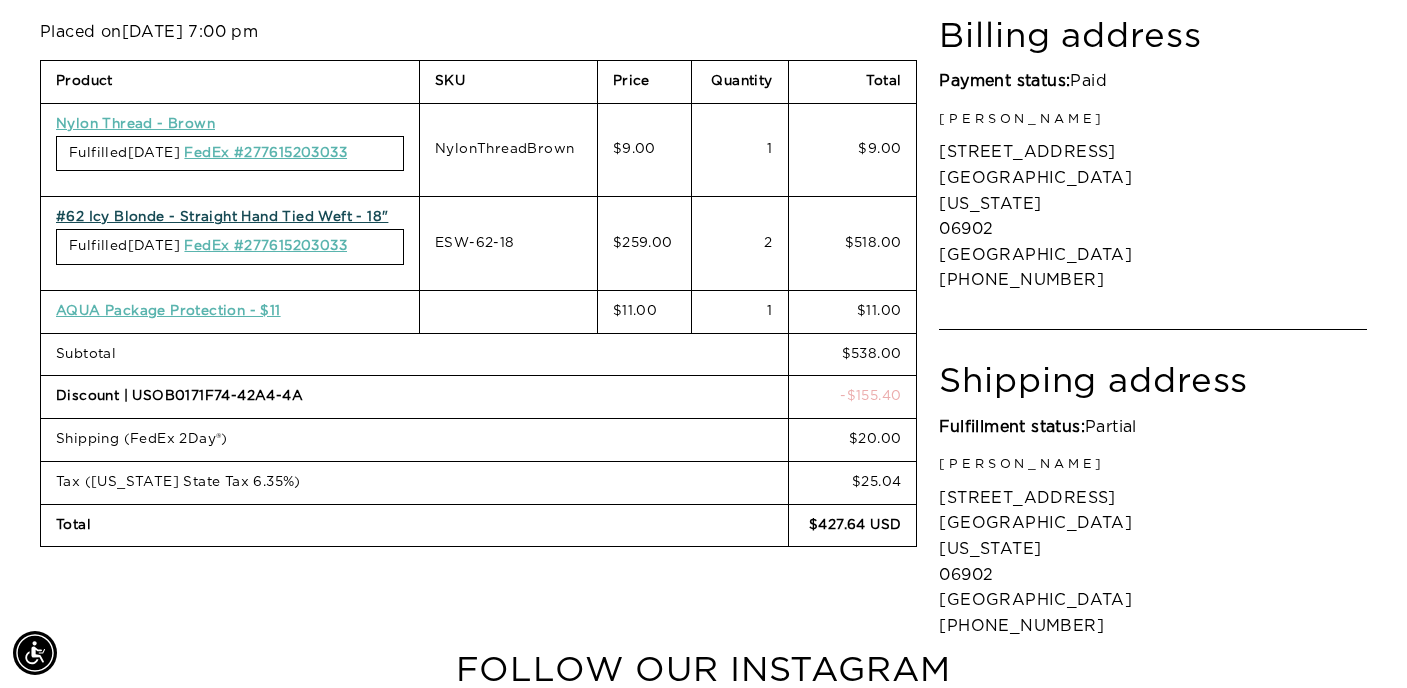click on "#62 Icy Blonde - Straight Hand Tied Weft - 18"" at bounding box center (222, 217) 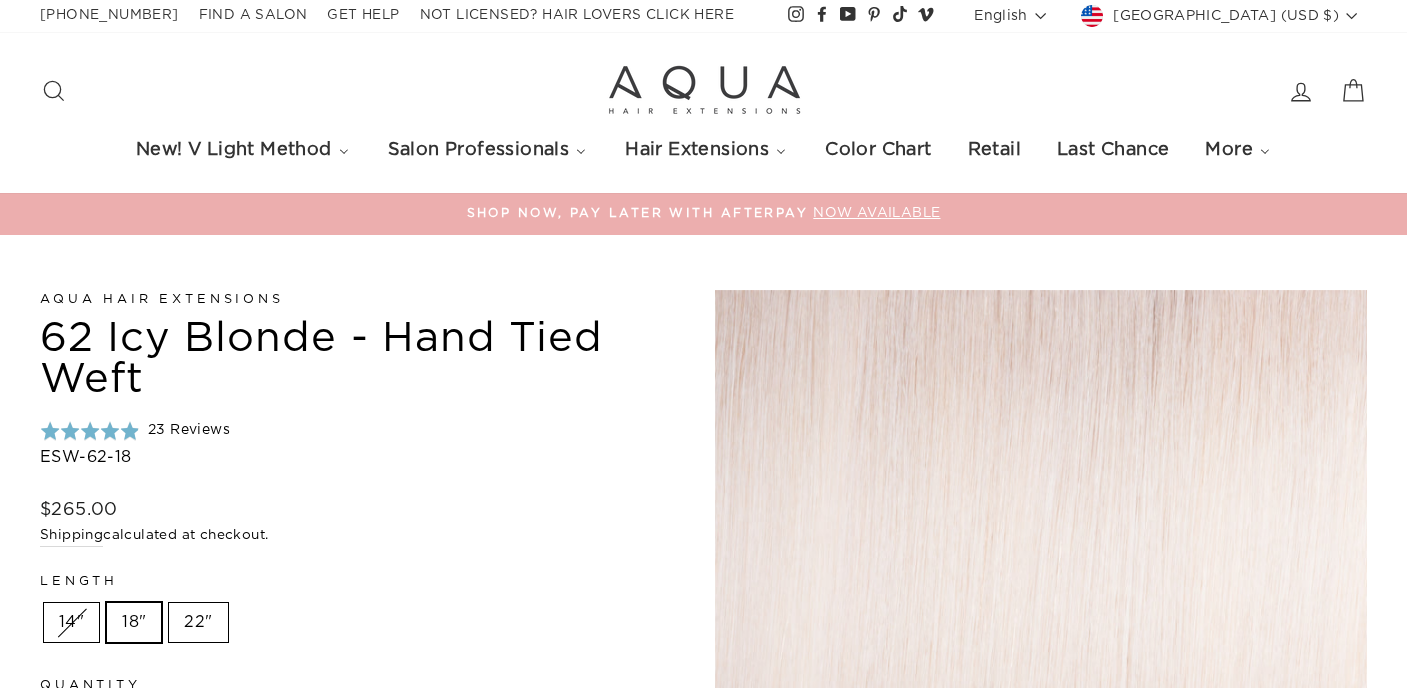 scroll, scrollTop: 0, scrollLeft: 0, axis: both 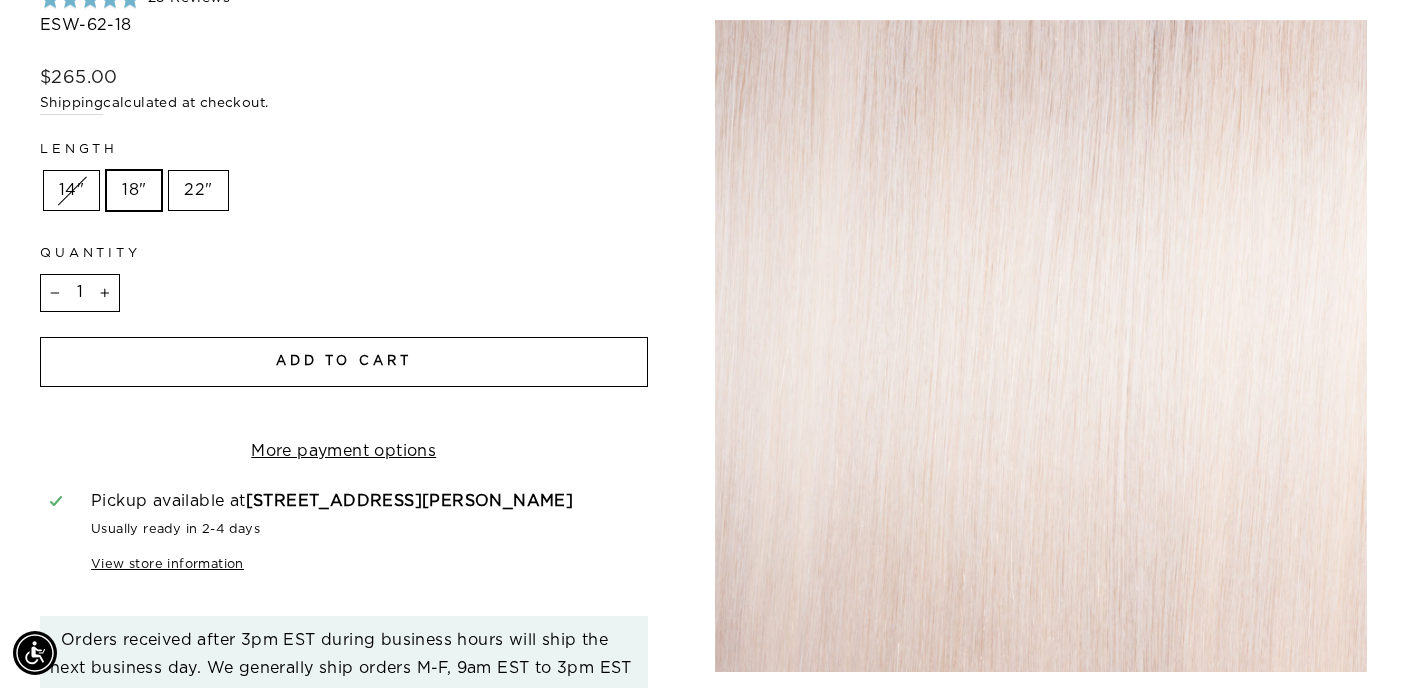 click on "22"" at bounding box center (198, 191) 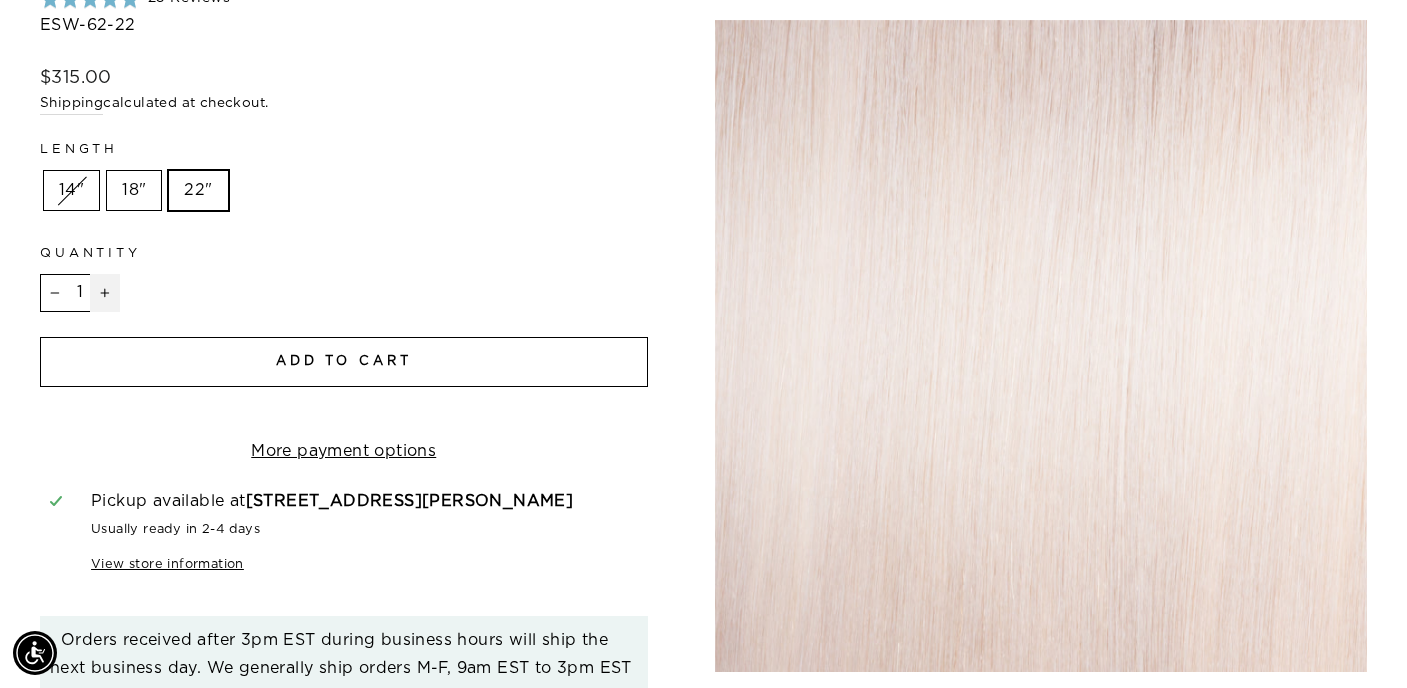 click on "+" at bounding box center [105, 293] 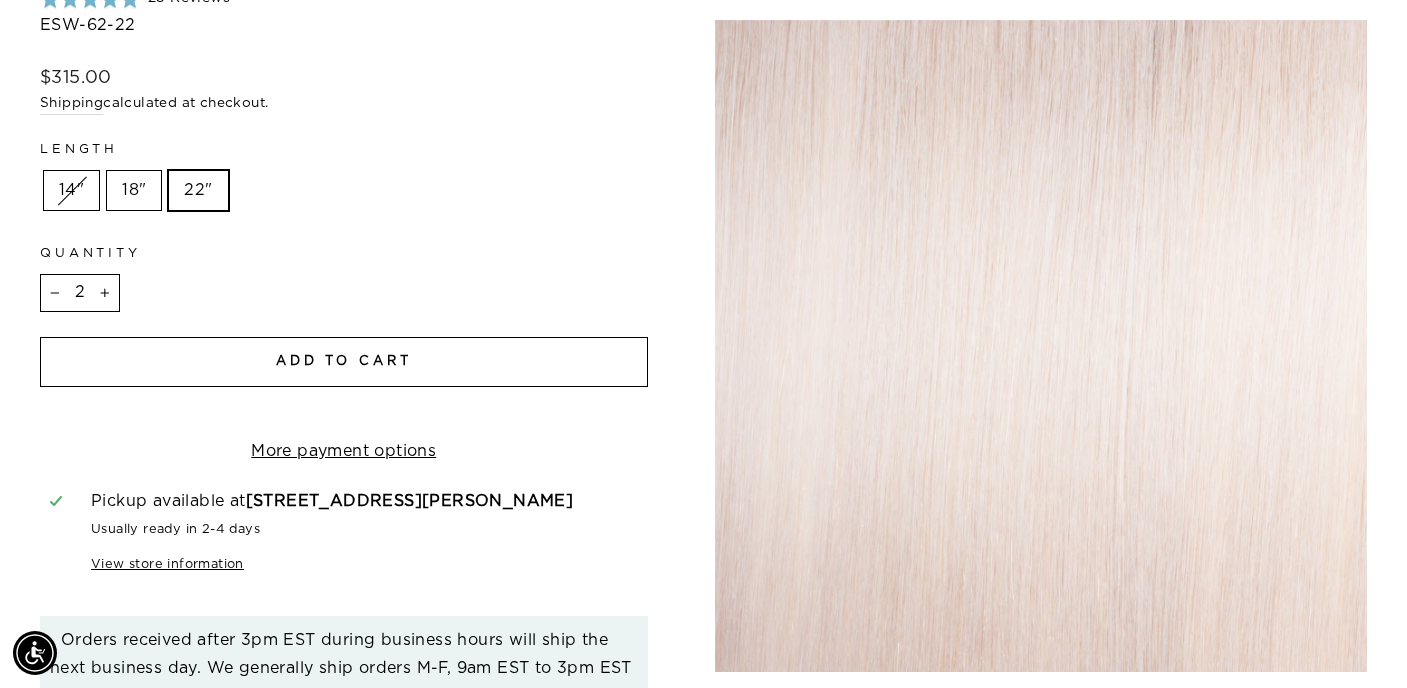 click on "Add to cart" at bounding box center (344, 362) 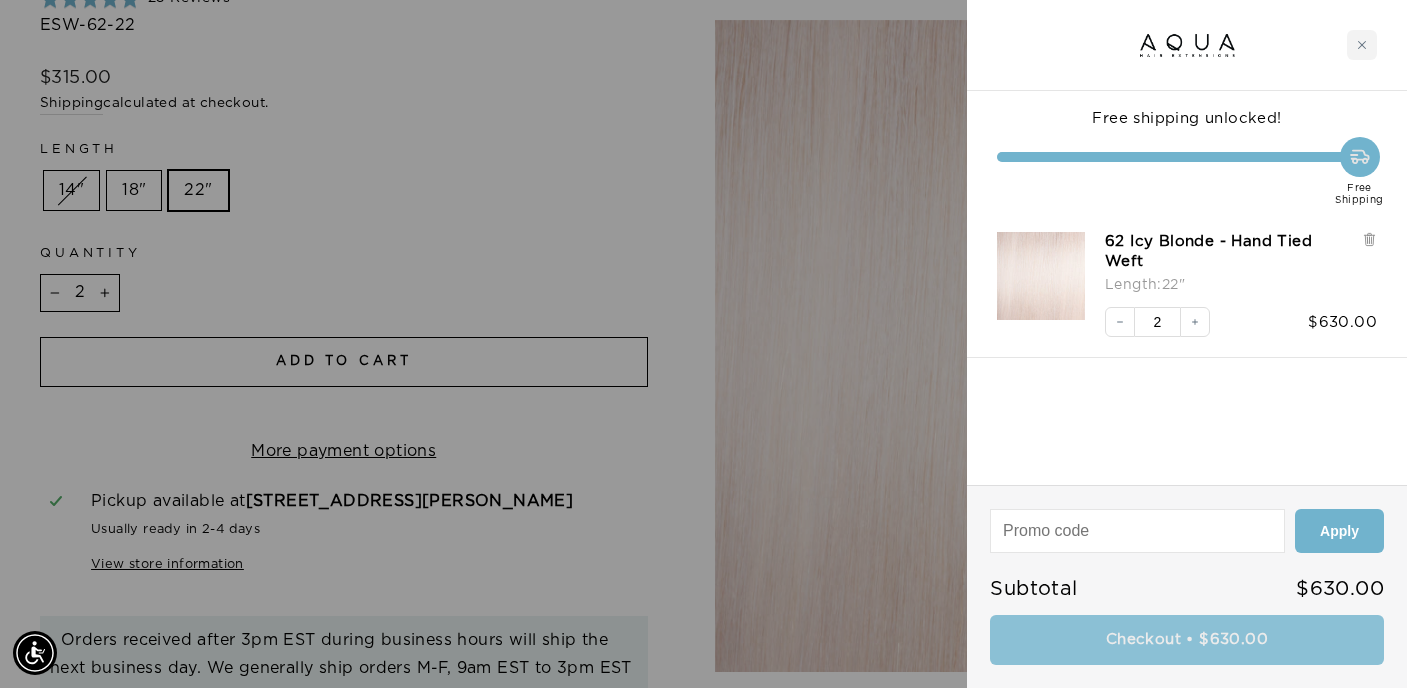 click on "Checkout • $630.00" at bounding box center (1187, 640) 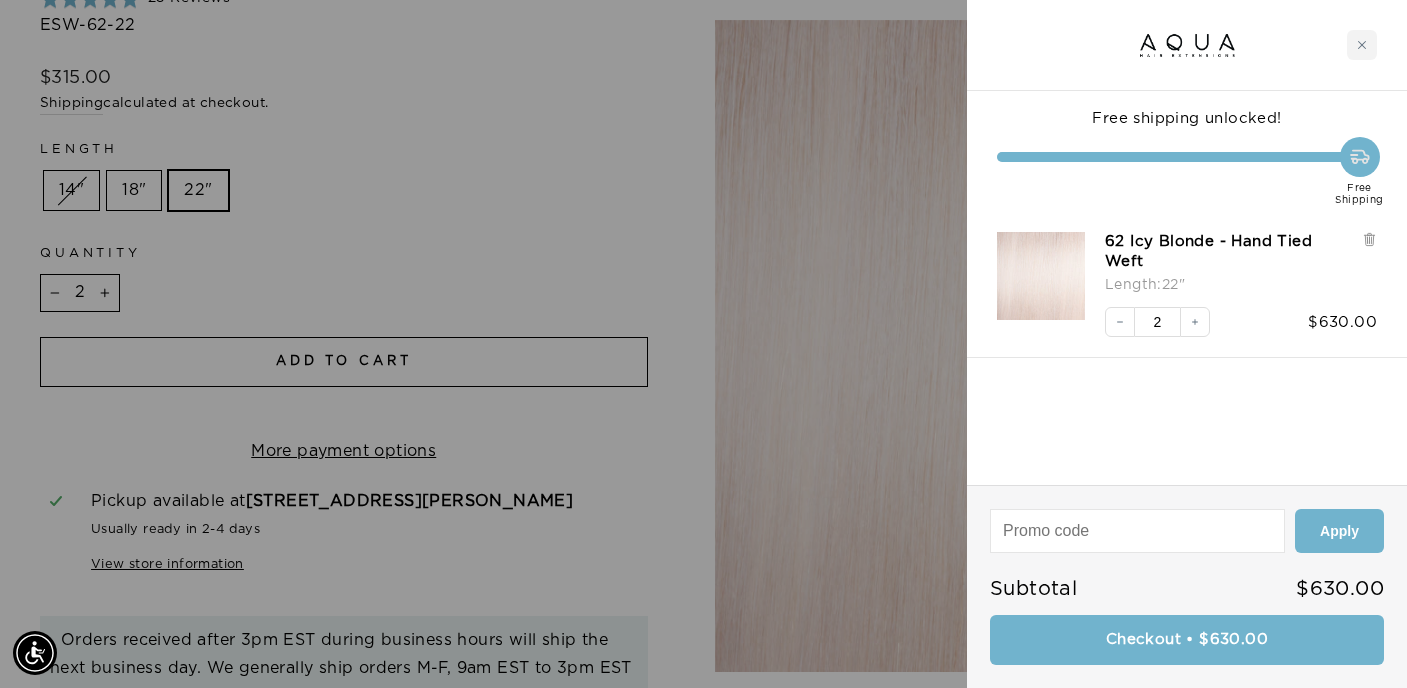 click at bounding box center (703, 344) 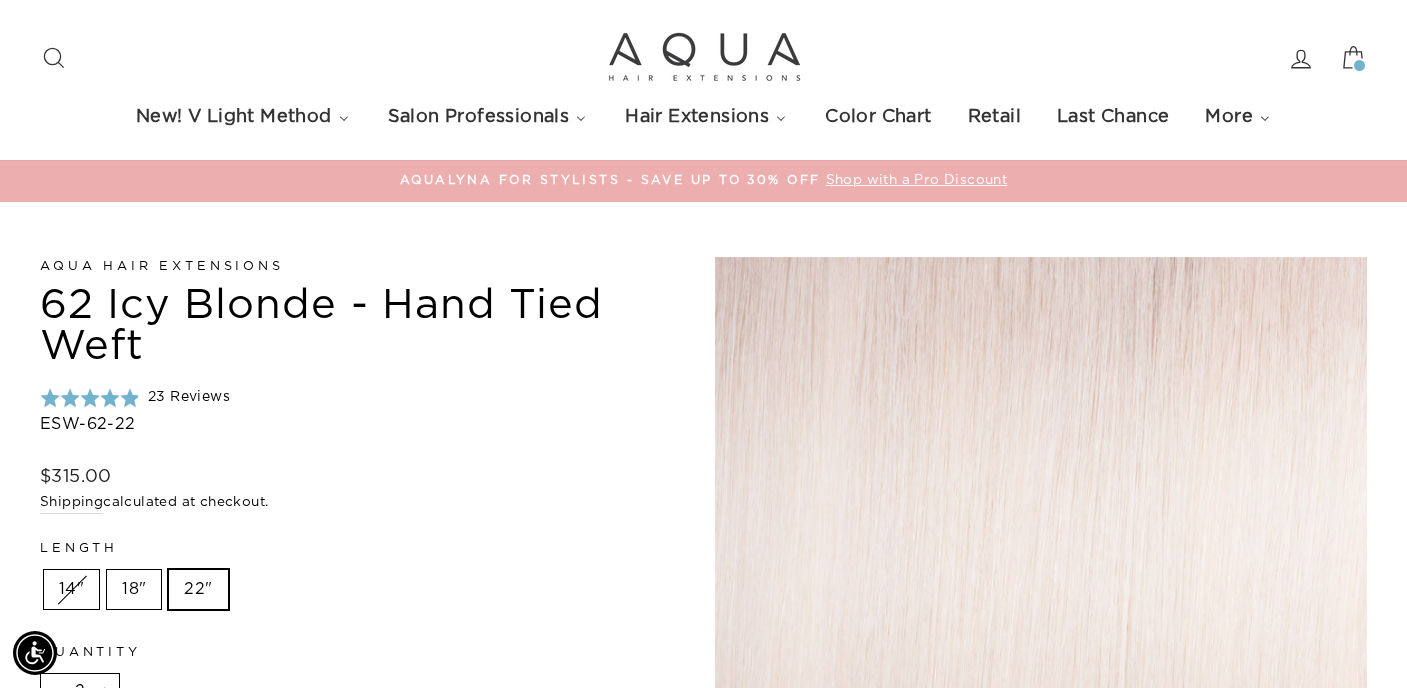 scroll, scrollTop: 31, scrollLeft: 0, axis: vertical 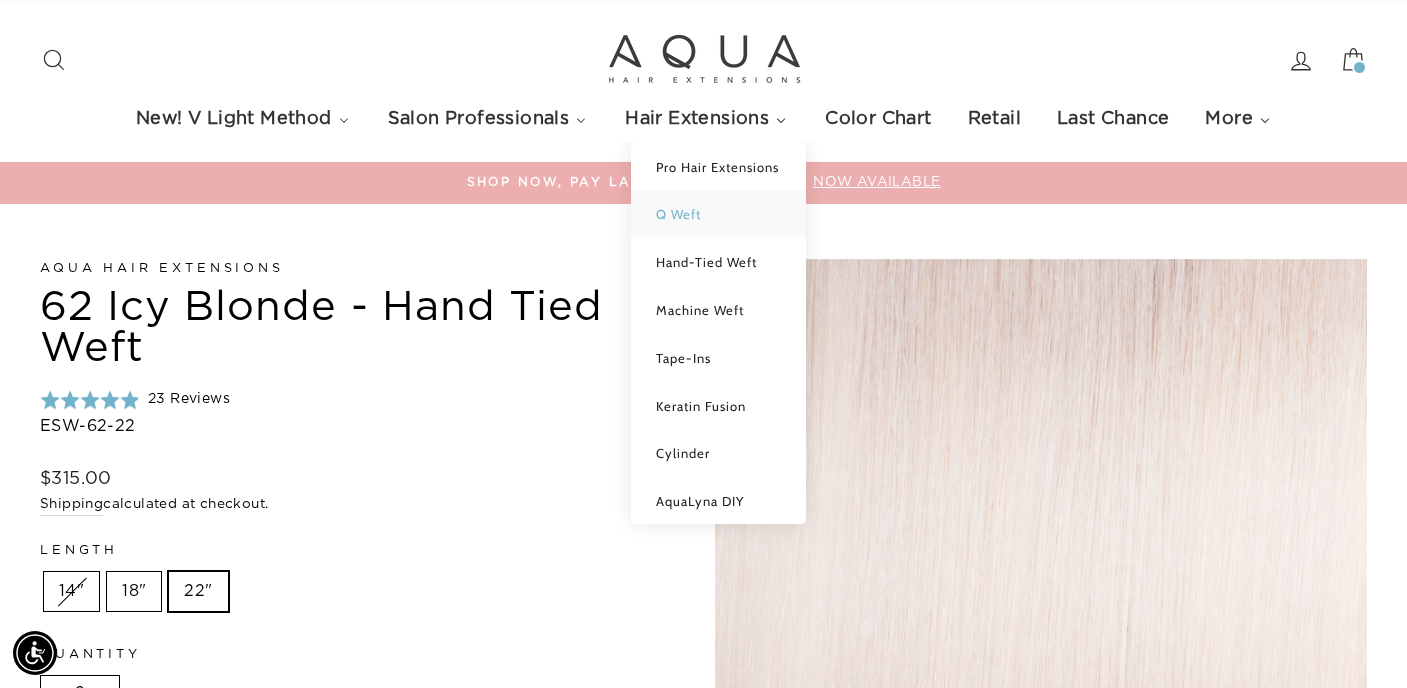 click on "Q Weft" at bounding box center (678, 214) 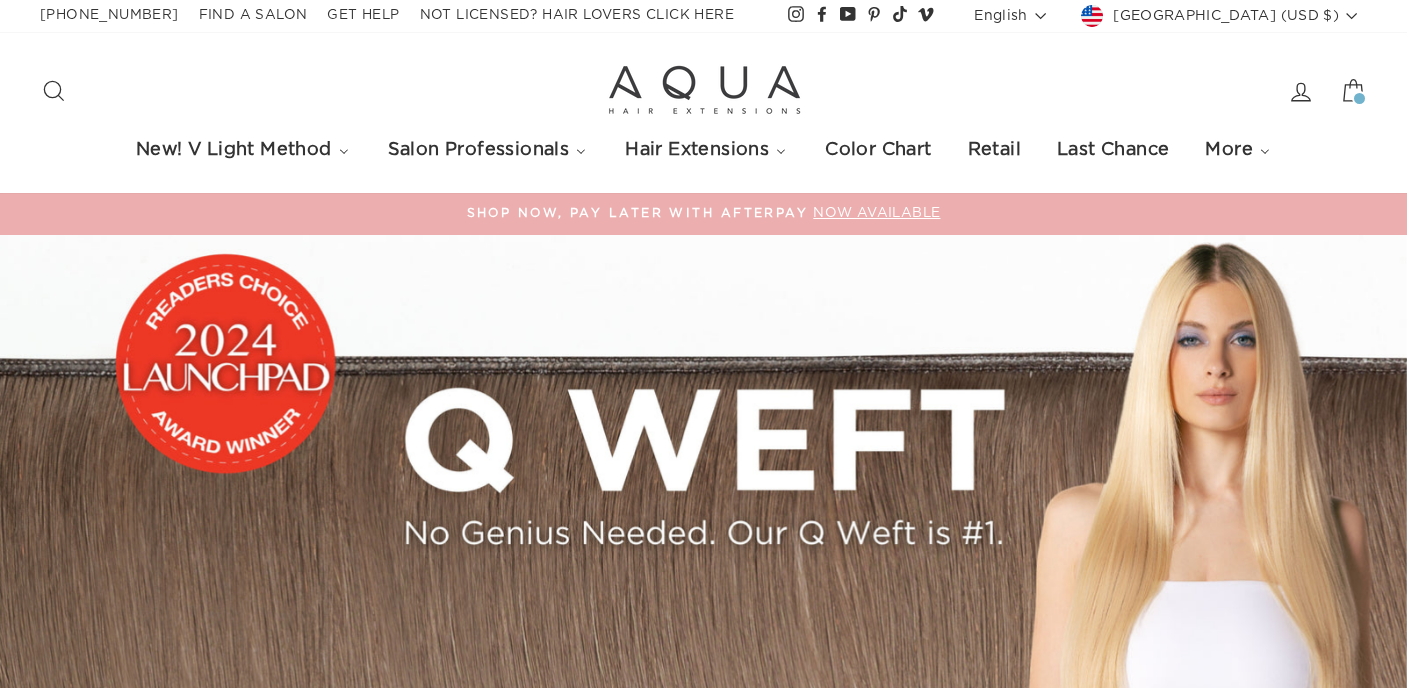 scroll, scrollTop: 0, scrollLeft: 0, axis: both 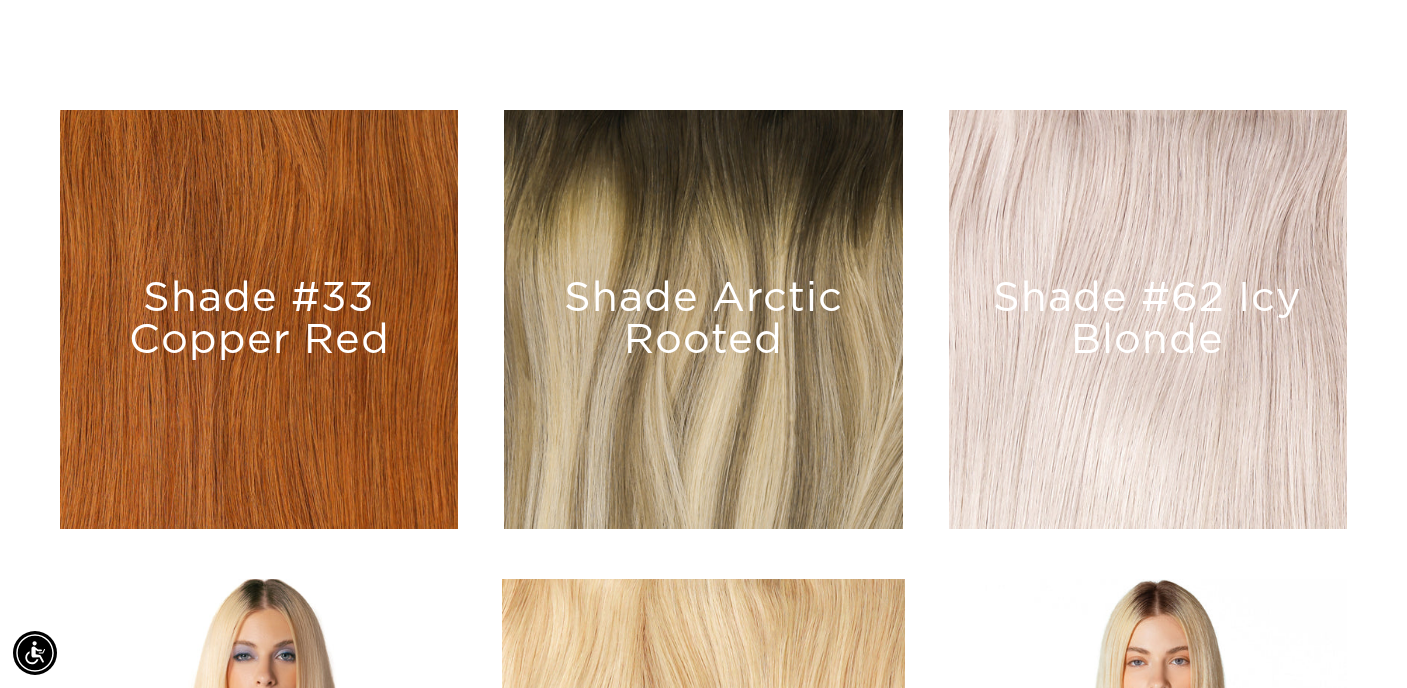 click on "Shade #62 Icy Blonde" at bounding box center [1148, 319] 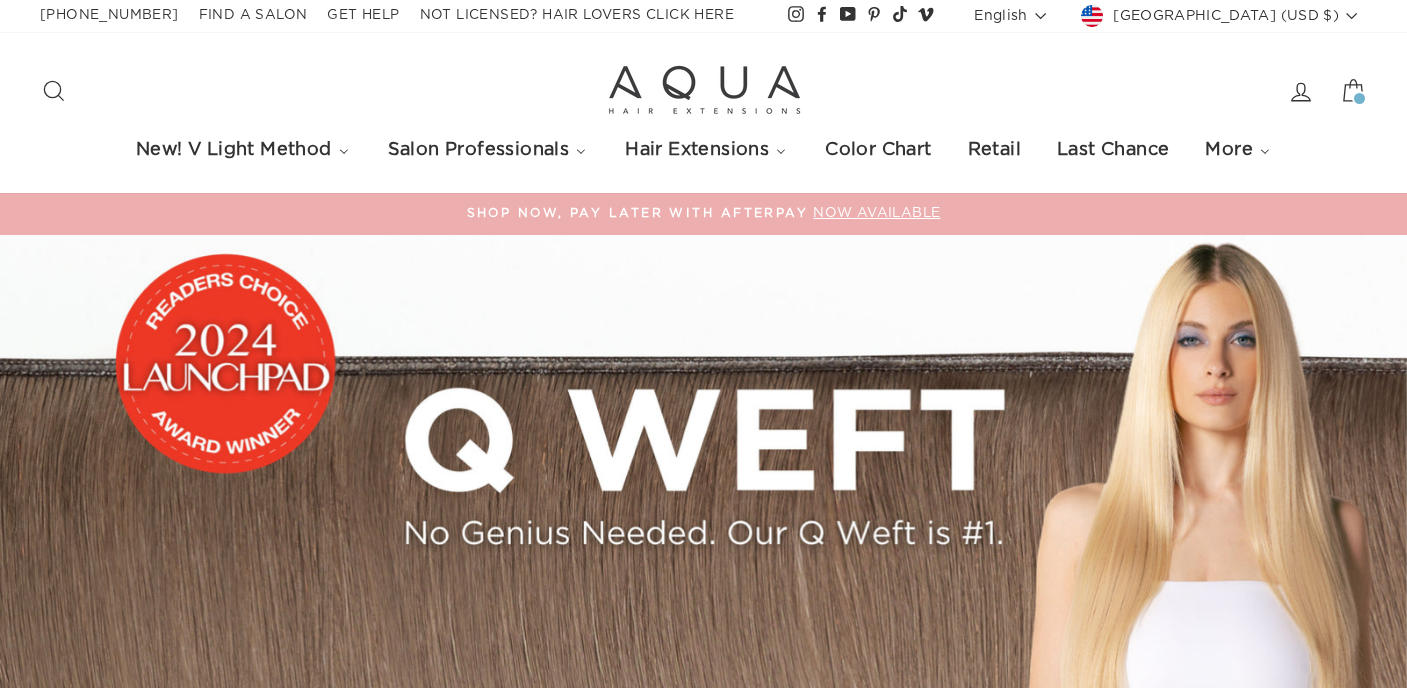 scroll, scrollTop: 0, scrollLeft: 0, axis: both 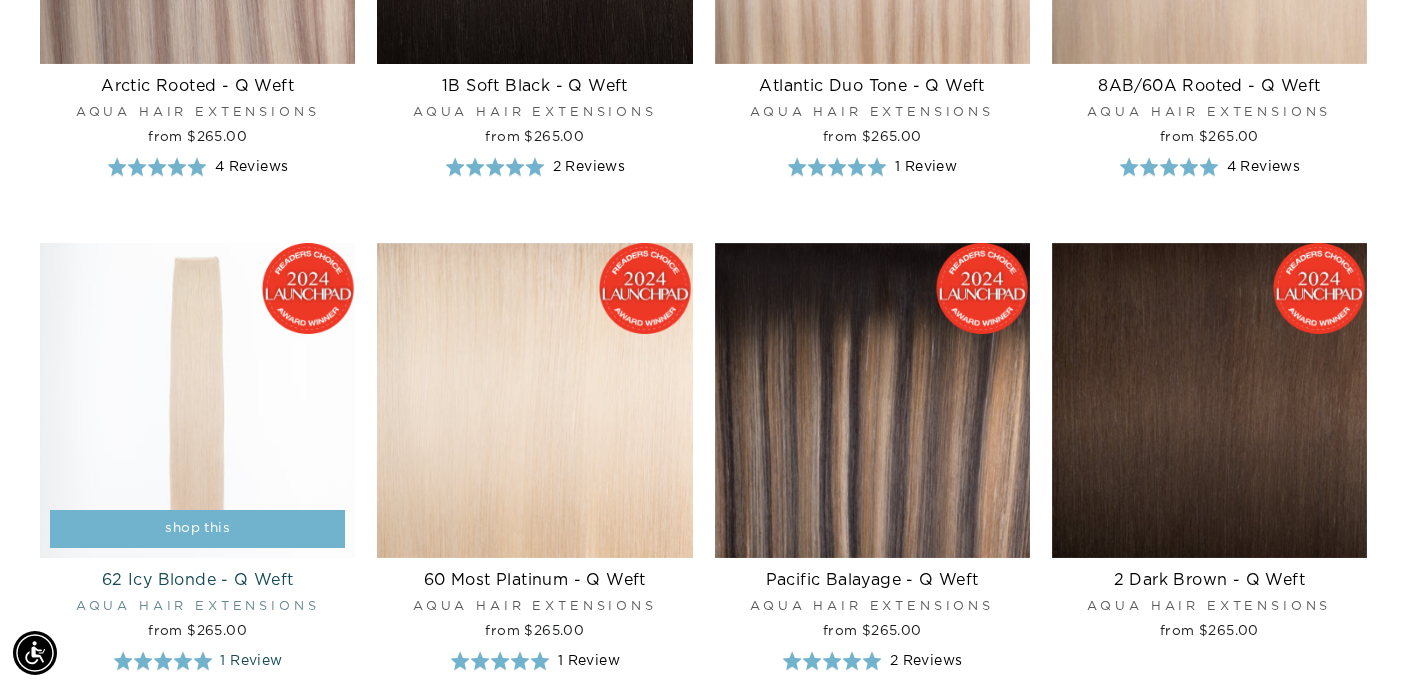 click at bounding box center [197, 400] 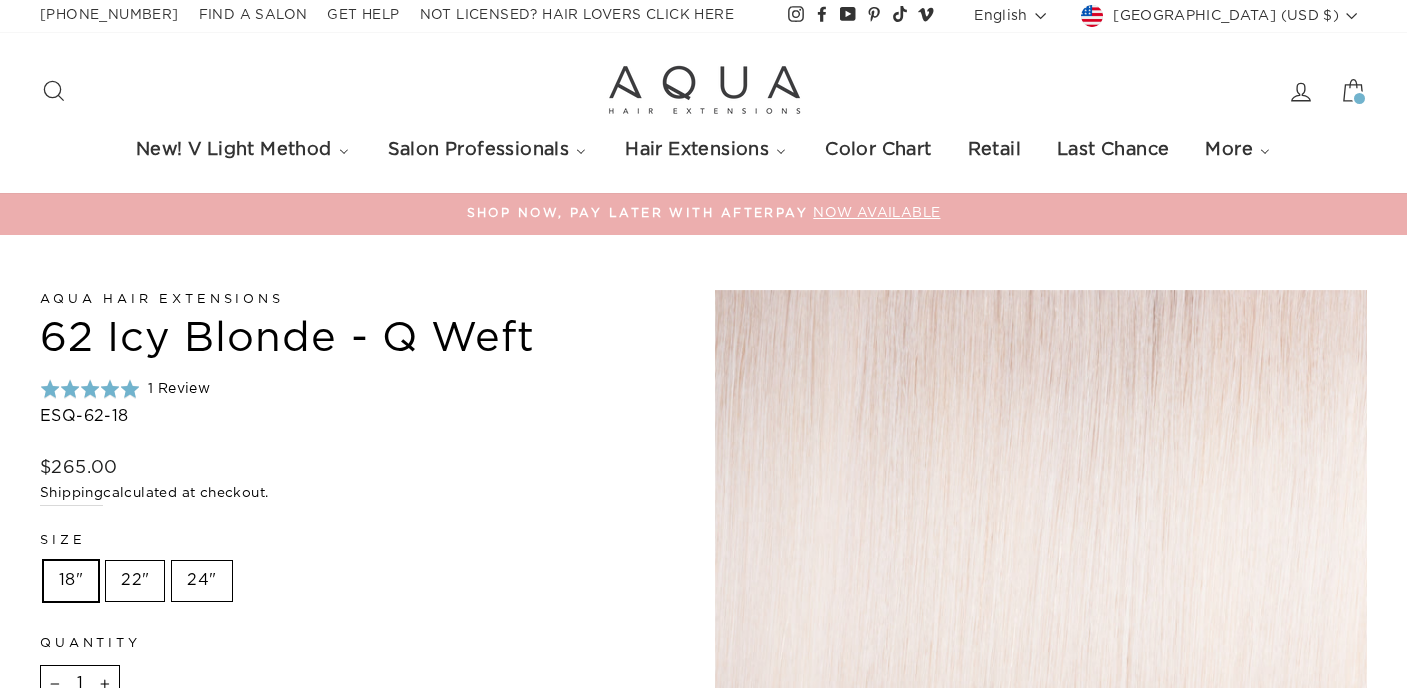scroll, scrollTop: 0, scrollLeft: 0, axis: both 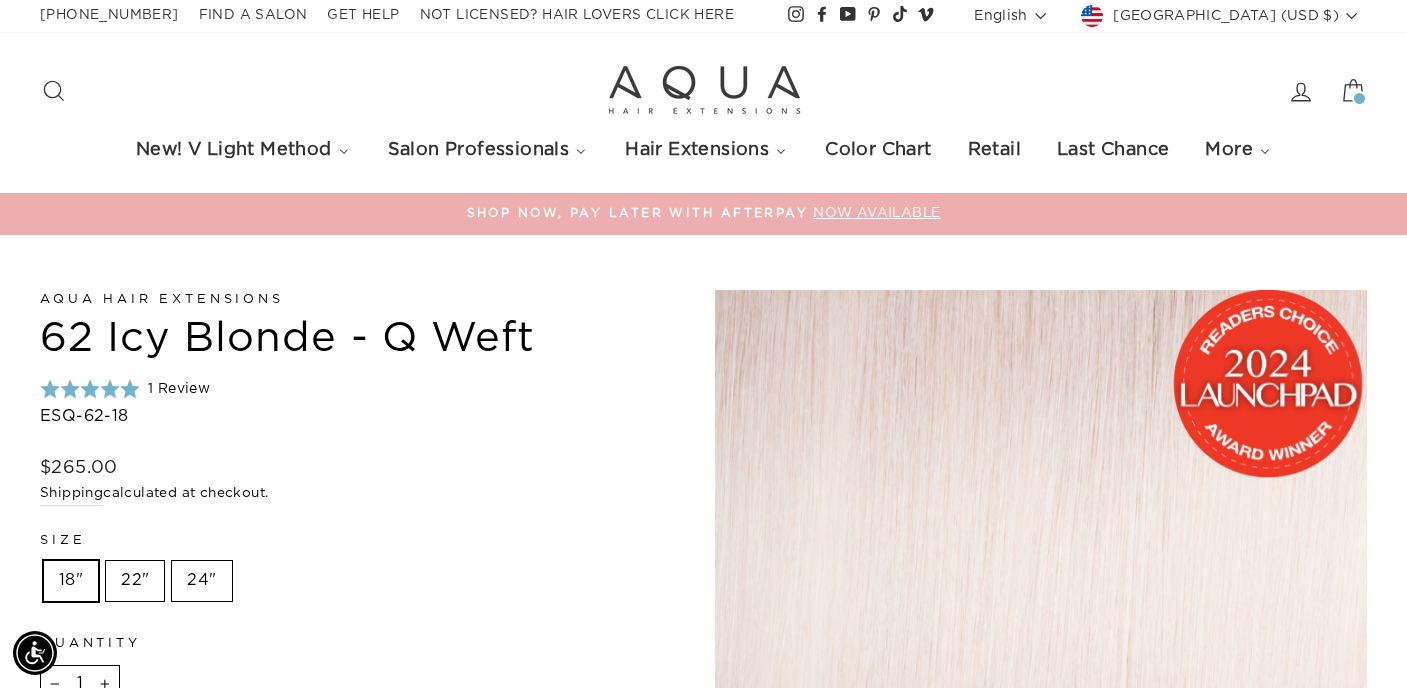 click on "22"" at bounding box center [135, 581] 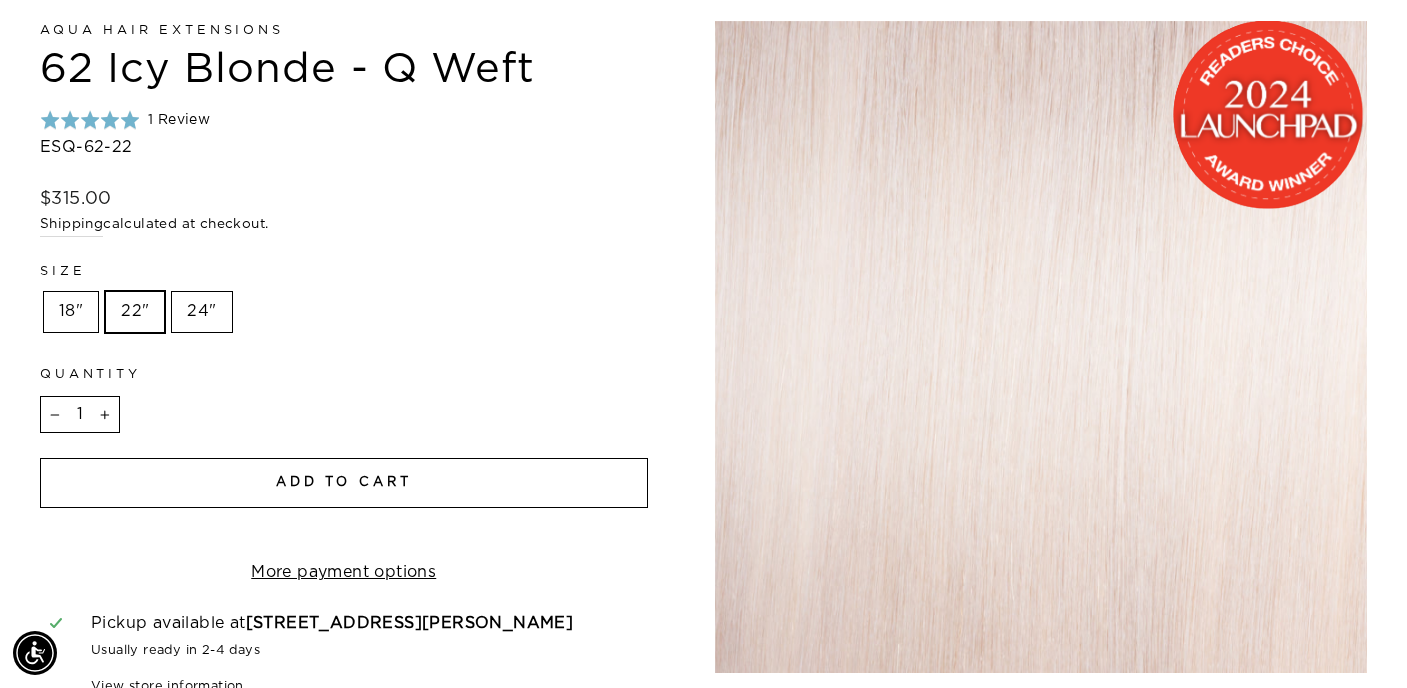 scroll, scrollTop: 0, scrollLeft: 0, axis: both 